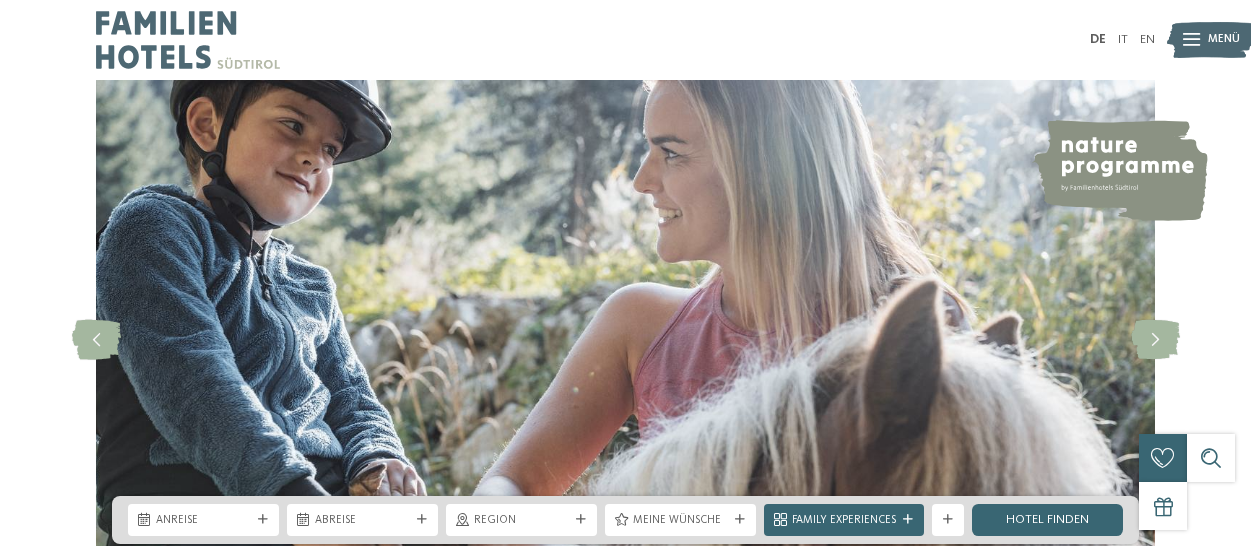 scroll, scrollTop: 210, scrollLeft: 0, axis: vertical 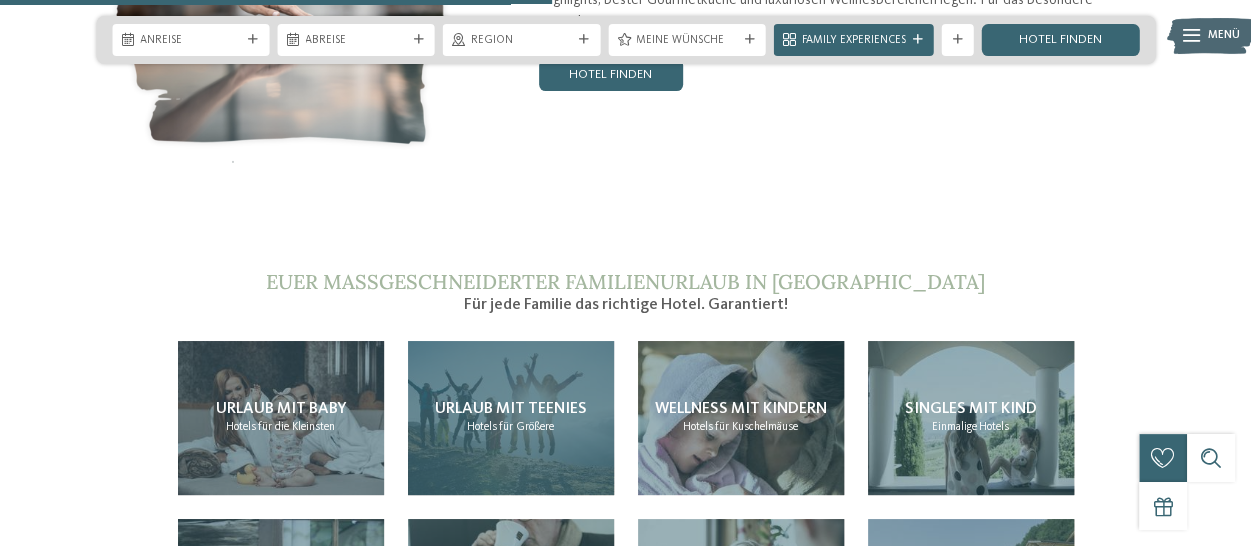click on "Urlaub mit Teenies" at bounding box center [511, 409] 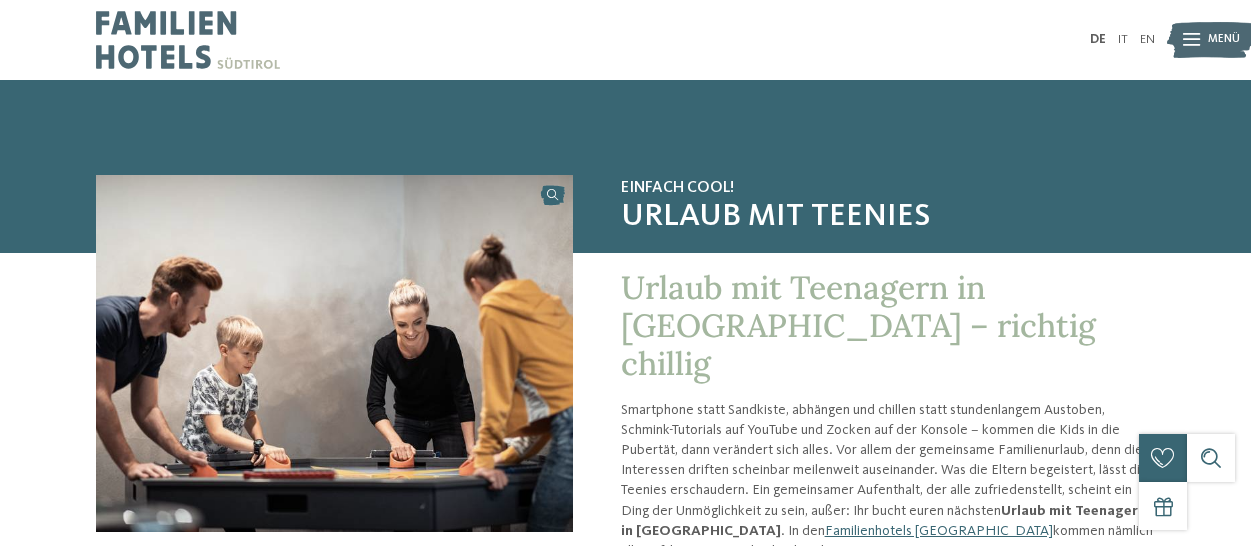 scroll, scrollTop: 0, scrollLeft: 0, axis: both 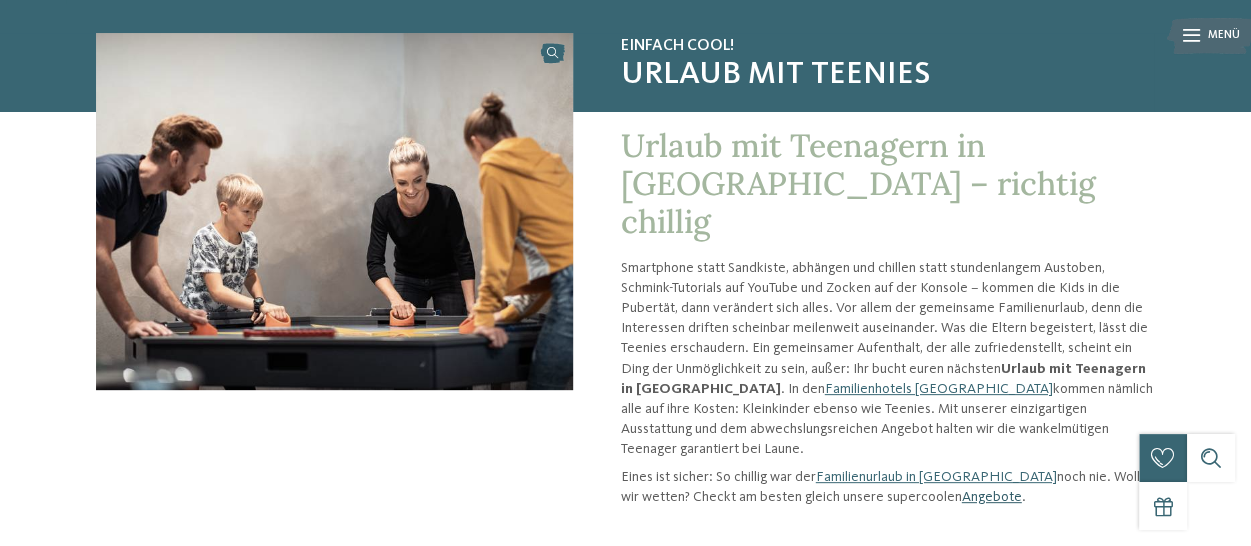 click on "Angebote" at bounding box center [992, 497] 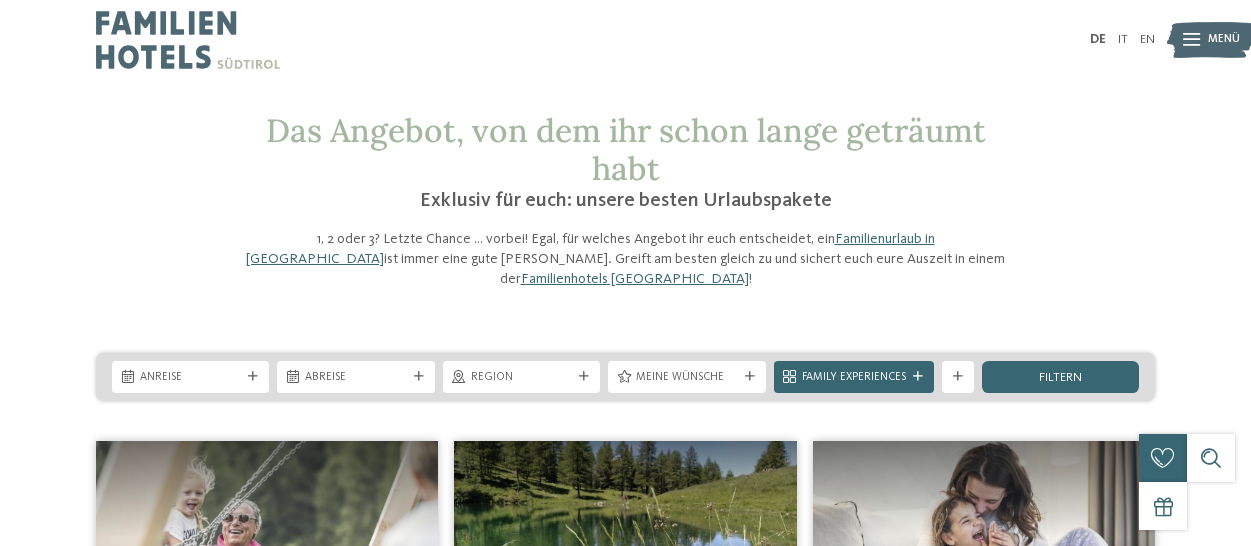 scroll, scrollTop: 0, scrollLeft: 0, axis: both 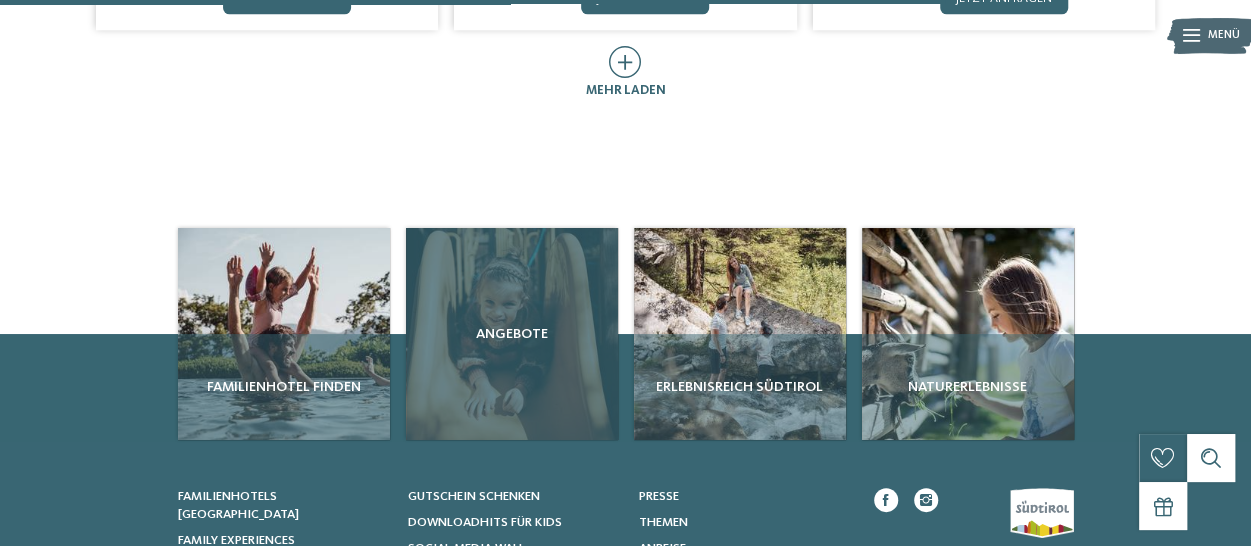 click on "Angebote" at bounding box center (512, 334) 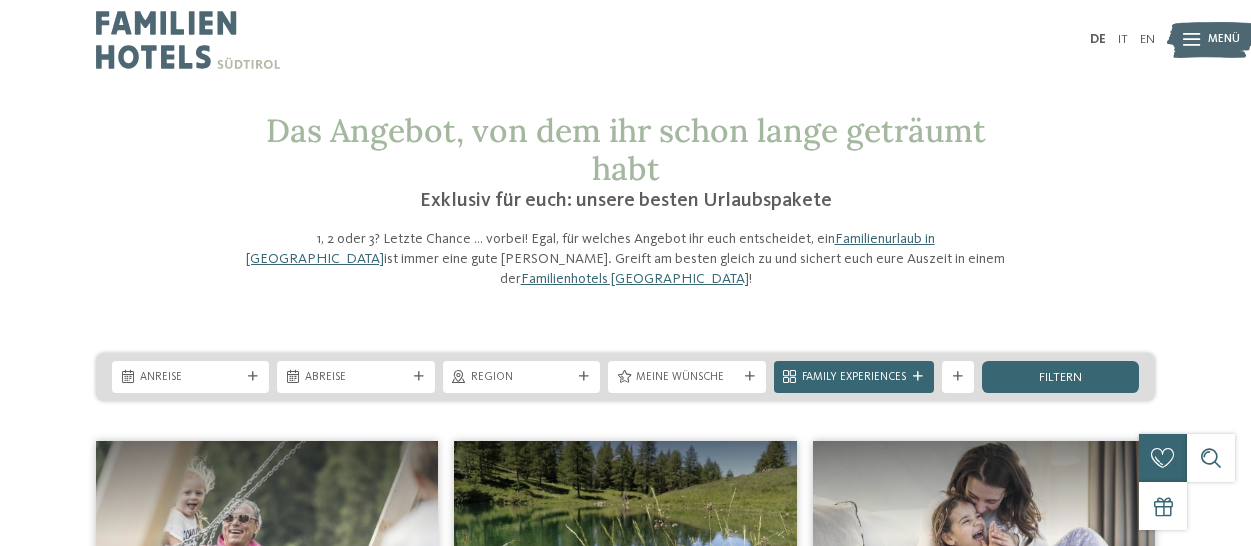 scroll, scrollTop: 0, scrollLeft: 0, axis: both 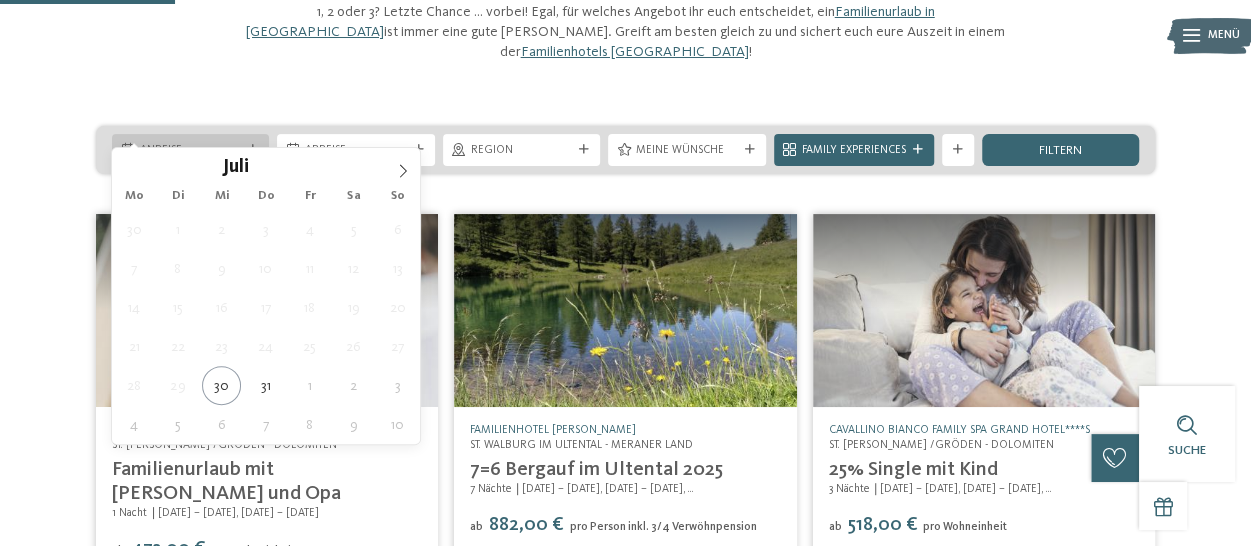 click at bounding box center [253, 150] 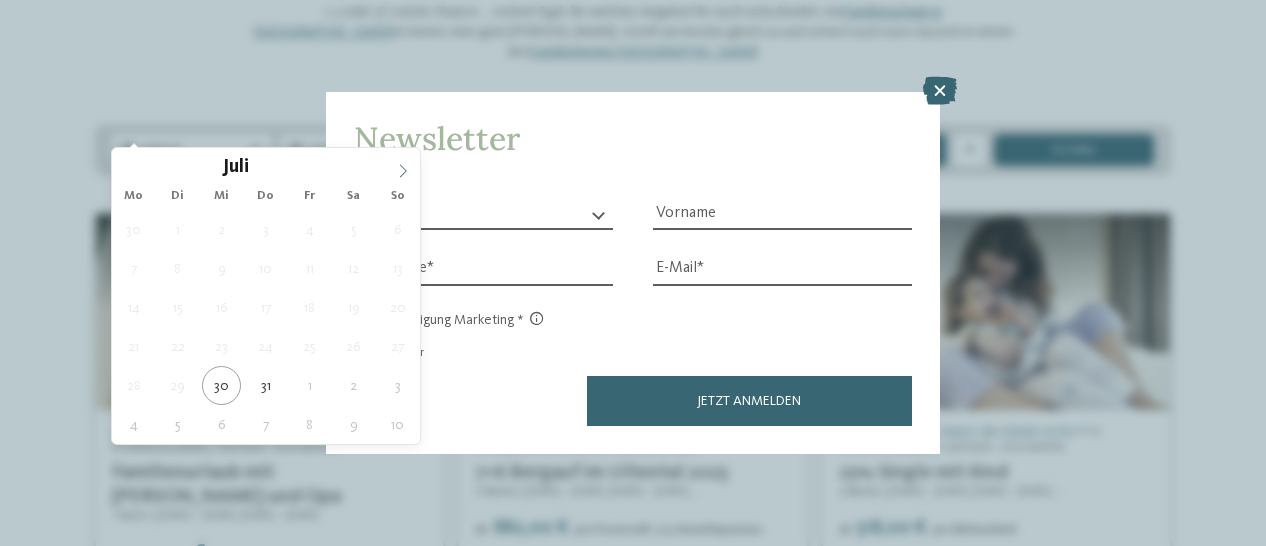 click 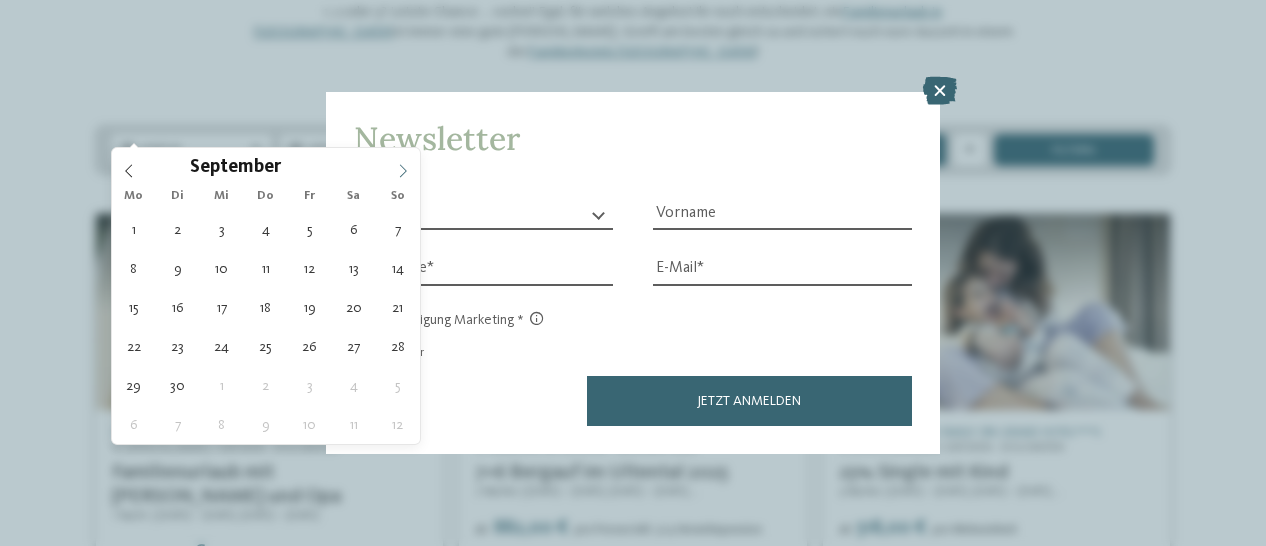 click 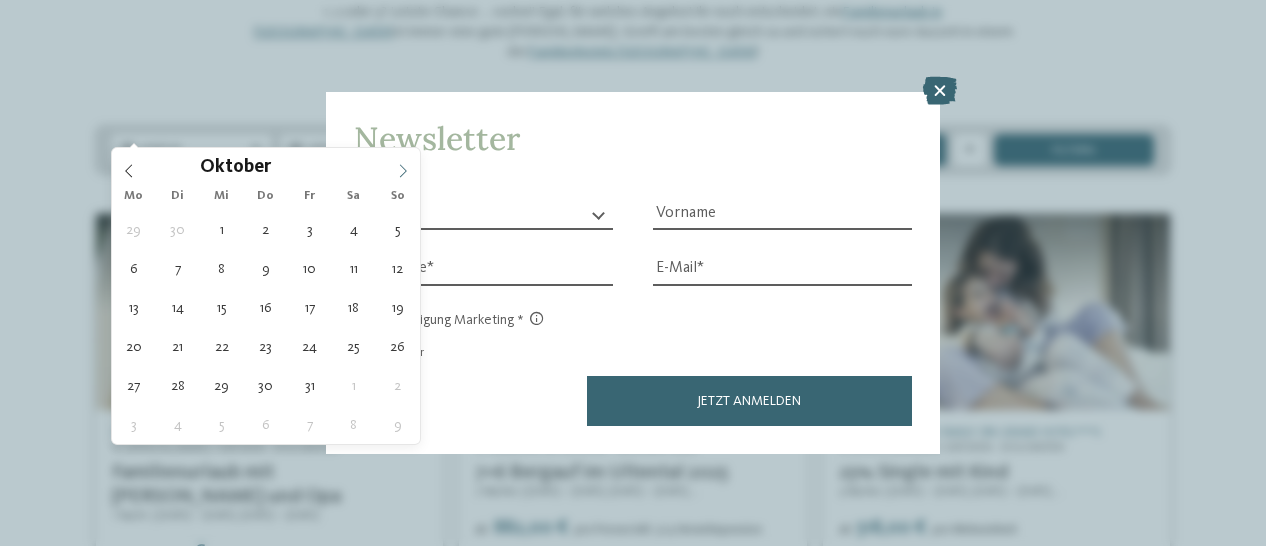 click 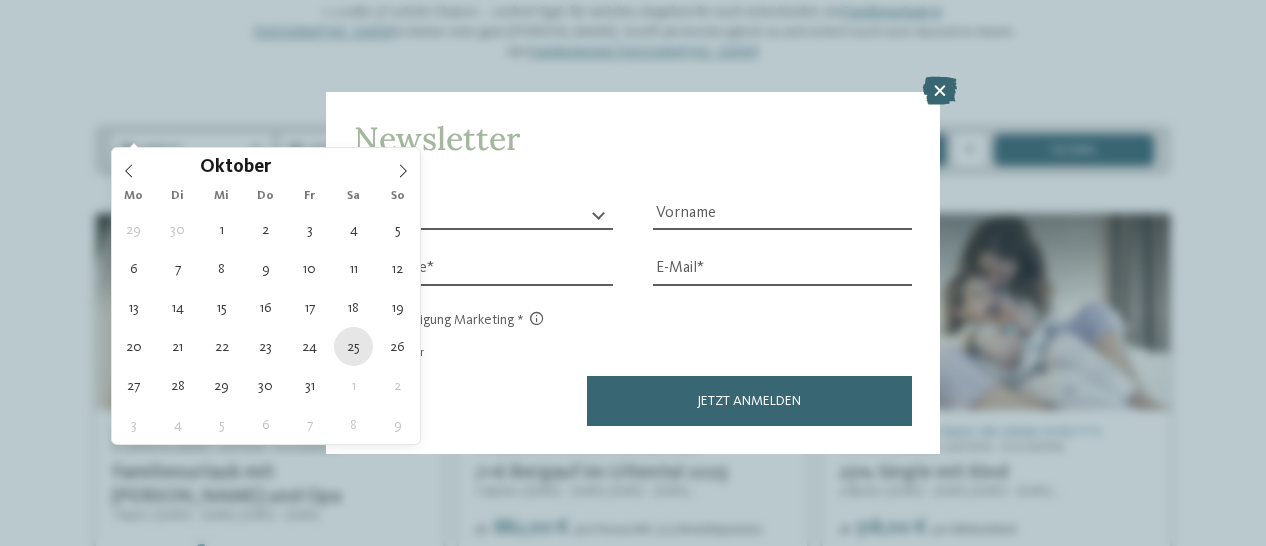 type on "25.10.2025" 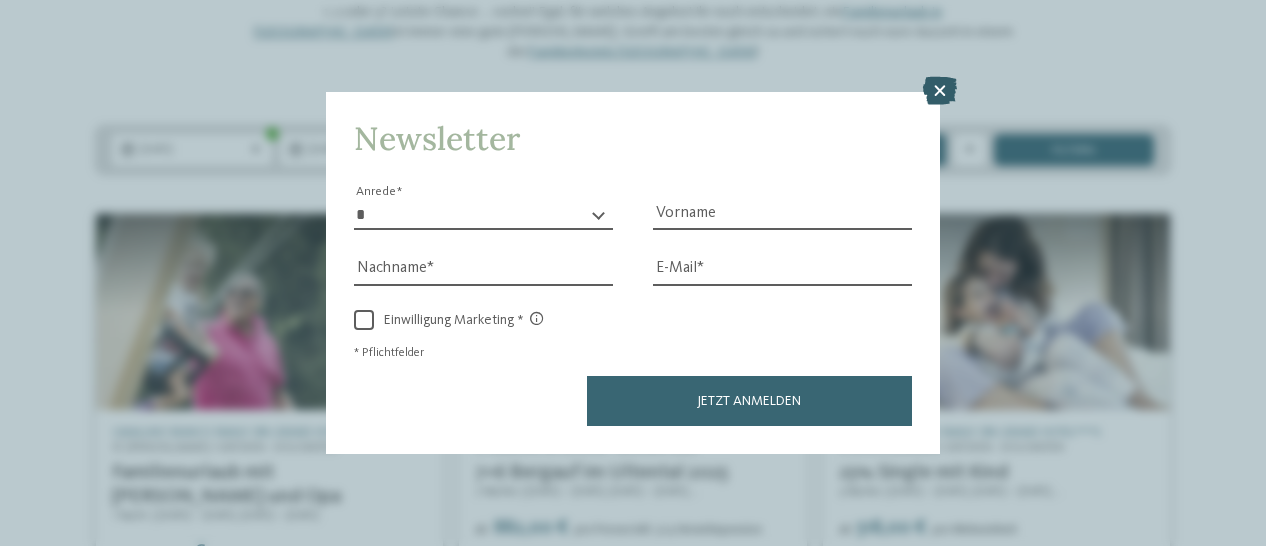 click at bounding box center (940, 91) 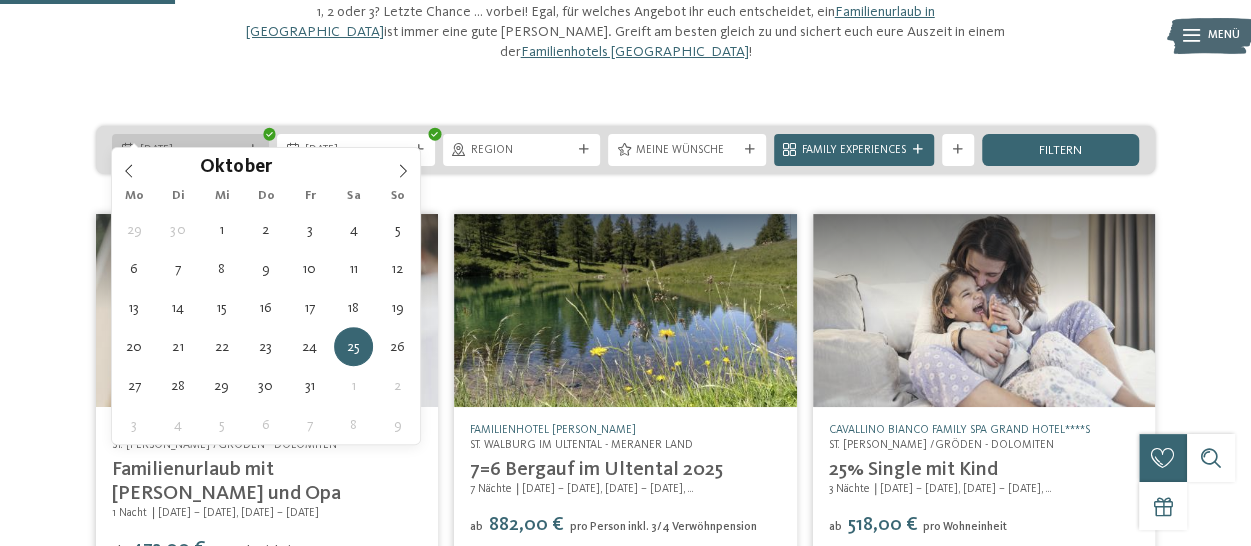 click at bounding box center [253, 150] 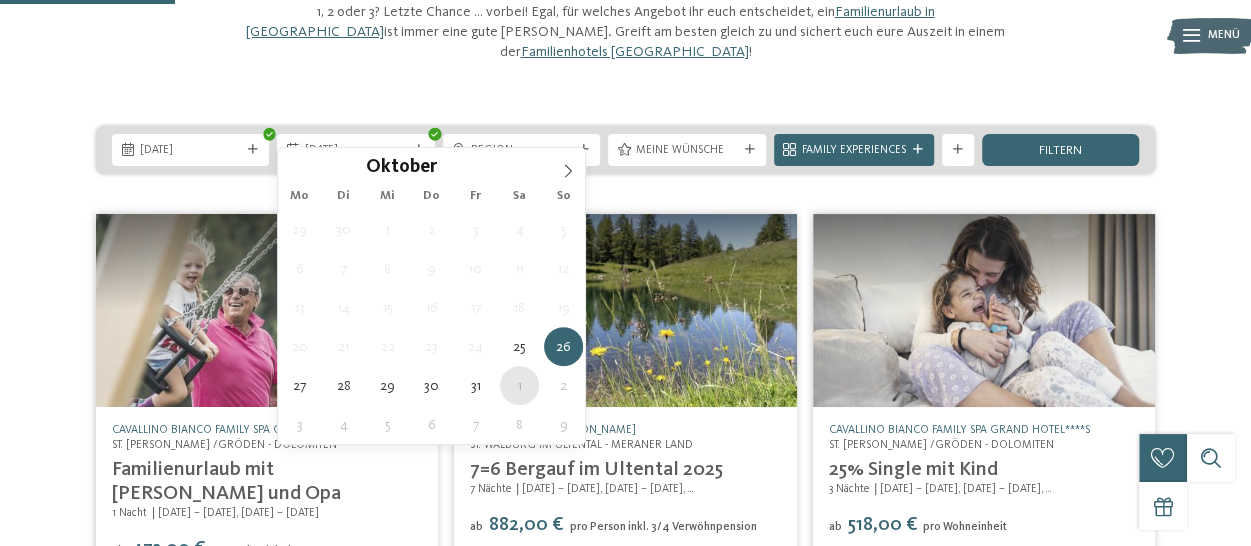 type on "01.11.2025" 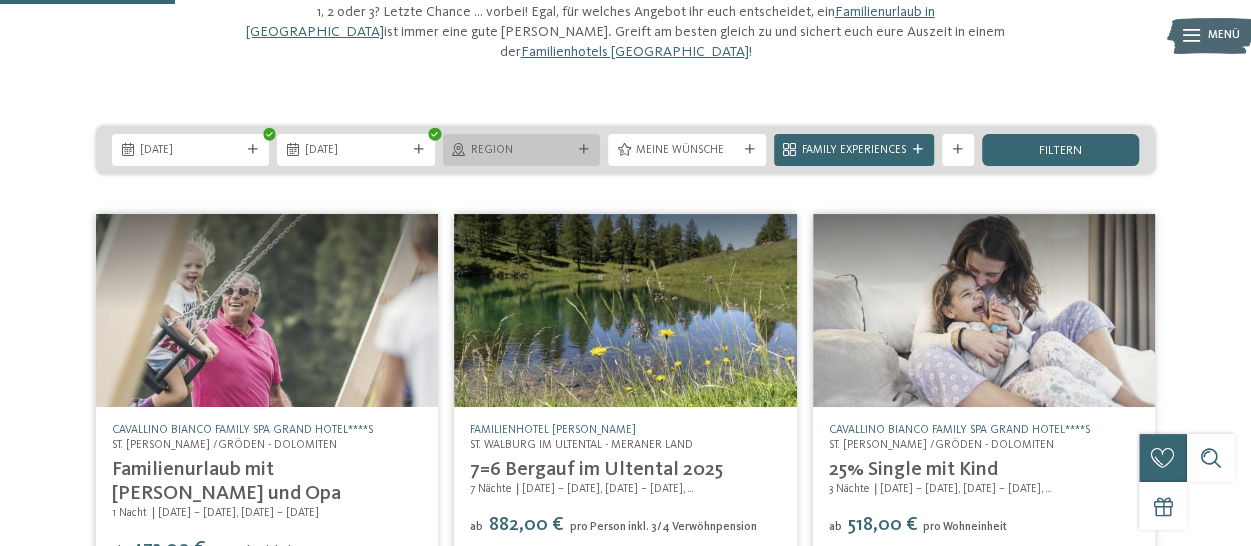 click at bounding box center [584, 150] 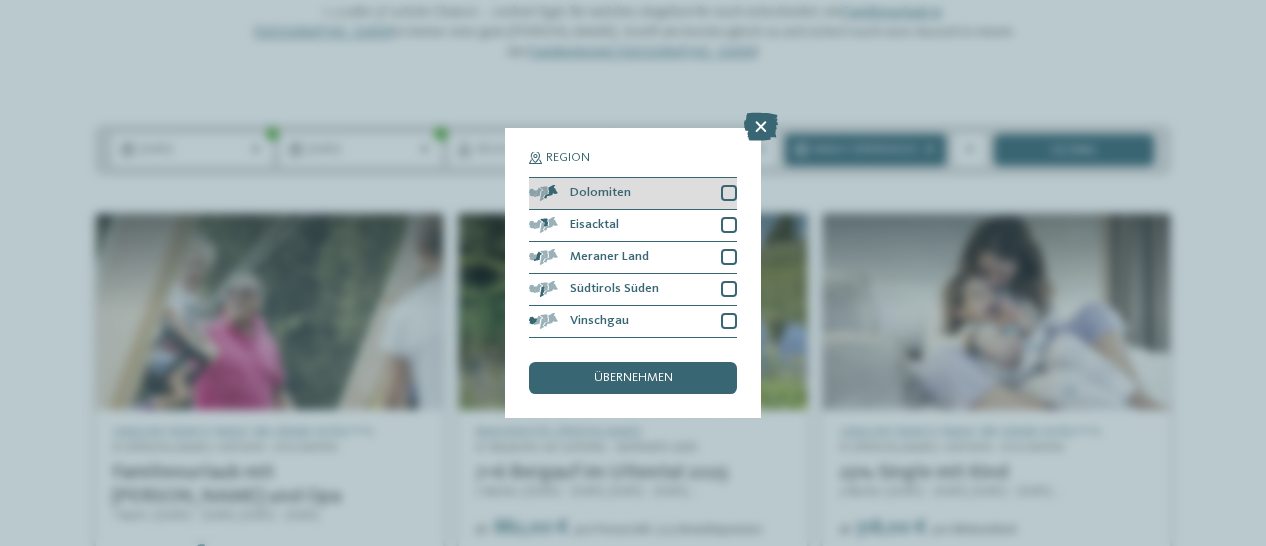 click at bounding box center [729, 193] 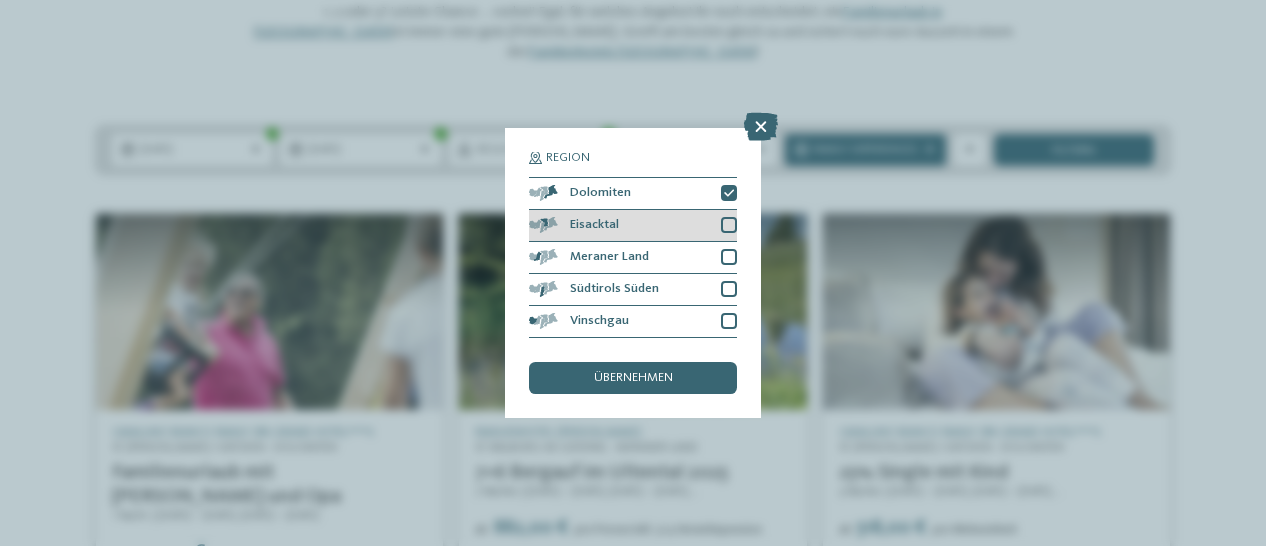 click at bounding box center (729, 225) 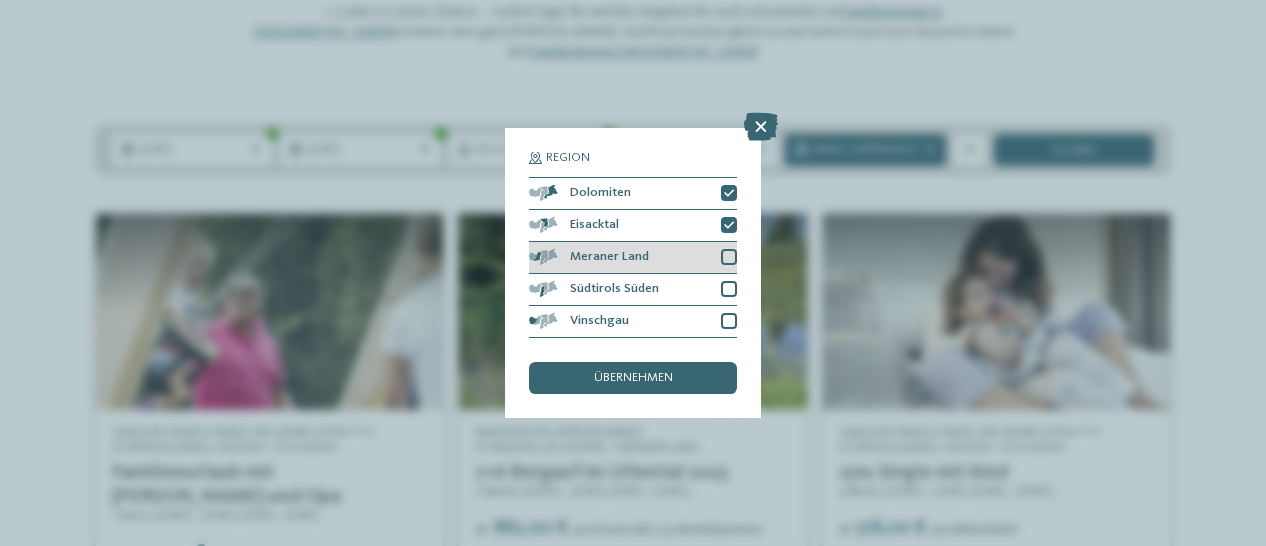 click at bounding box center (729, 257) 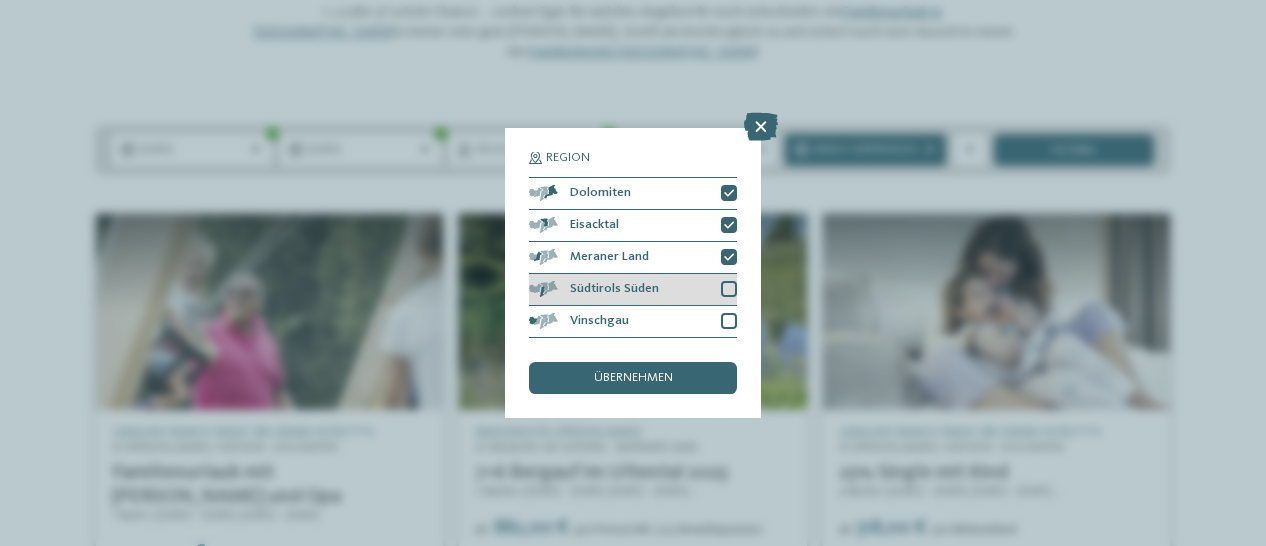 click at bounding box center [729, 289] 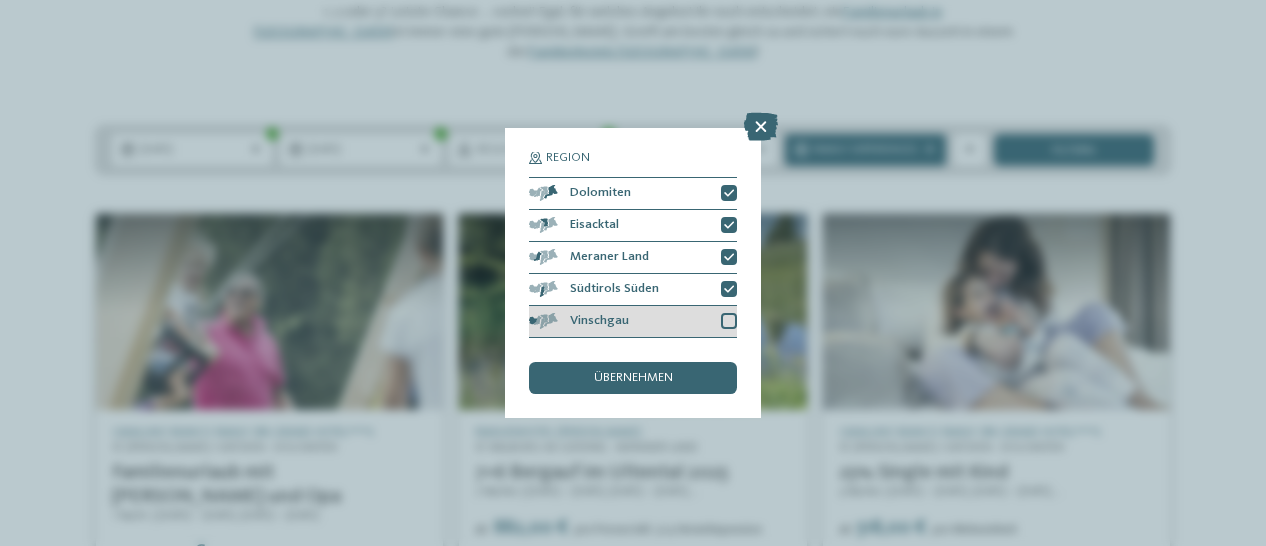 click at bounding box center [729, 321] 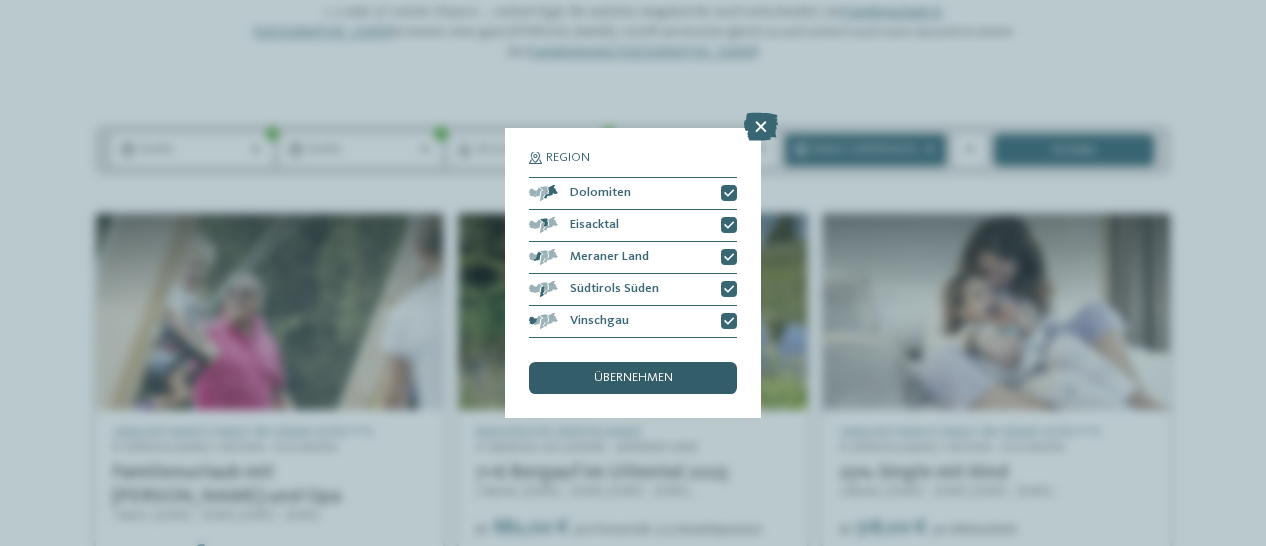 click on "übernehmen" at bounding box center [633, 378] 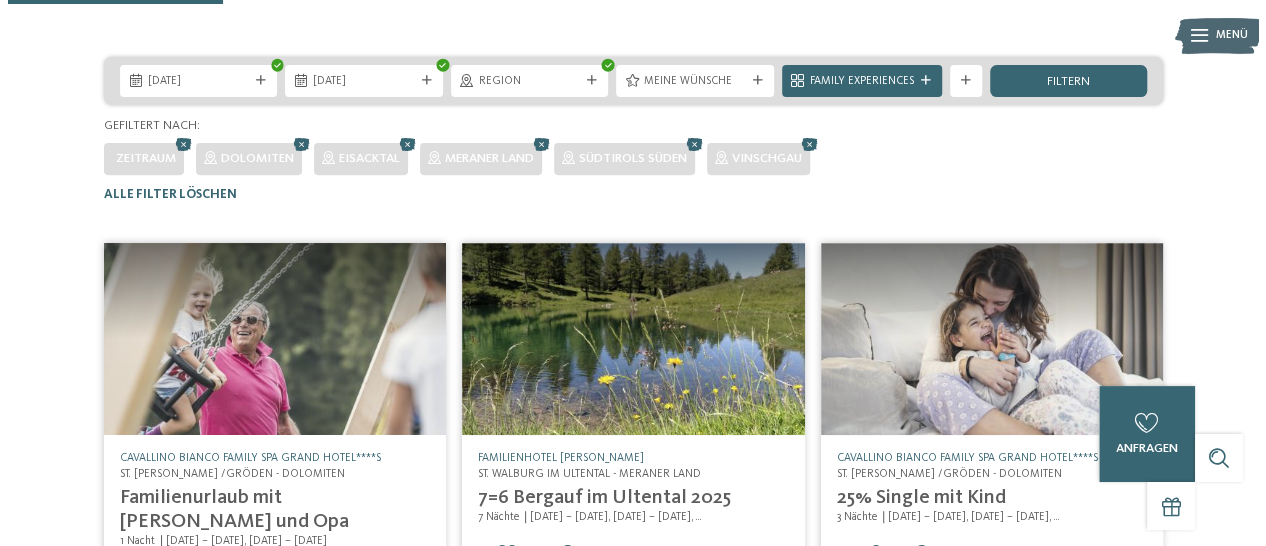 scroll, scrollTop: 291, scrollLeft: 0, axis: vertical 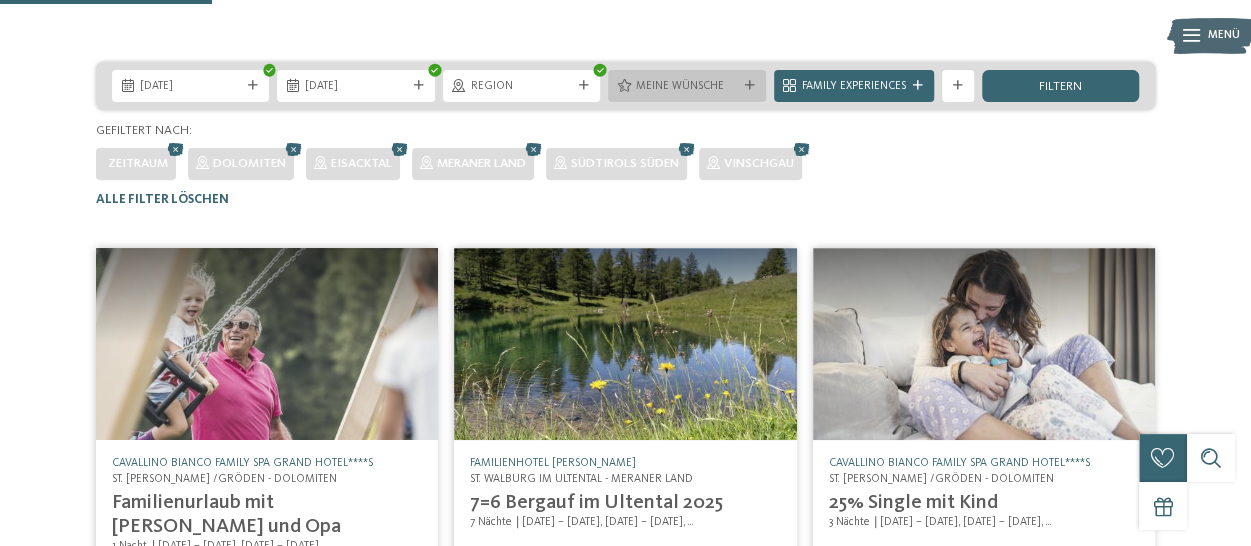 click at bounding box center (750, 86) 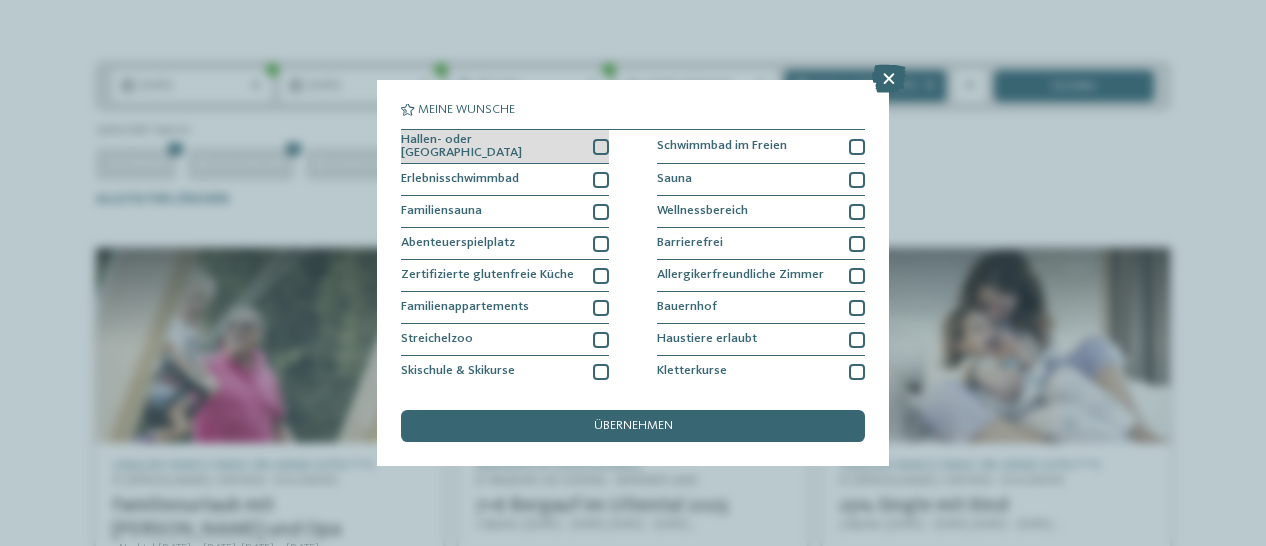 click at bounding box center (601, 147) 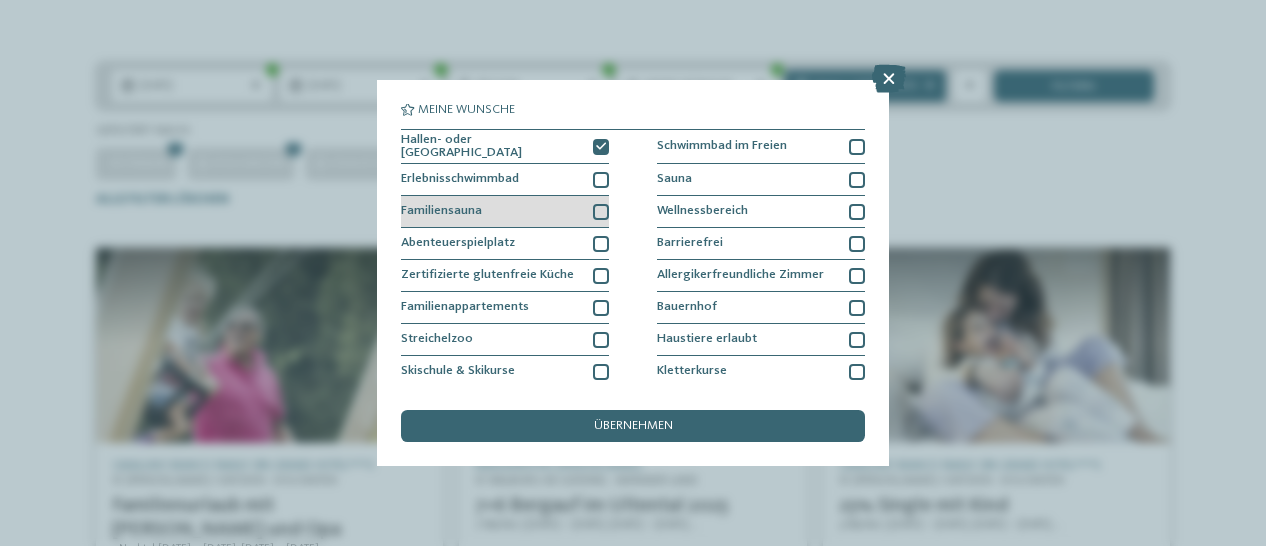 click at bounding box center [601, 212] 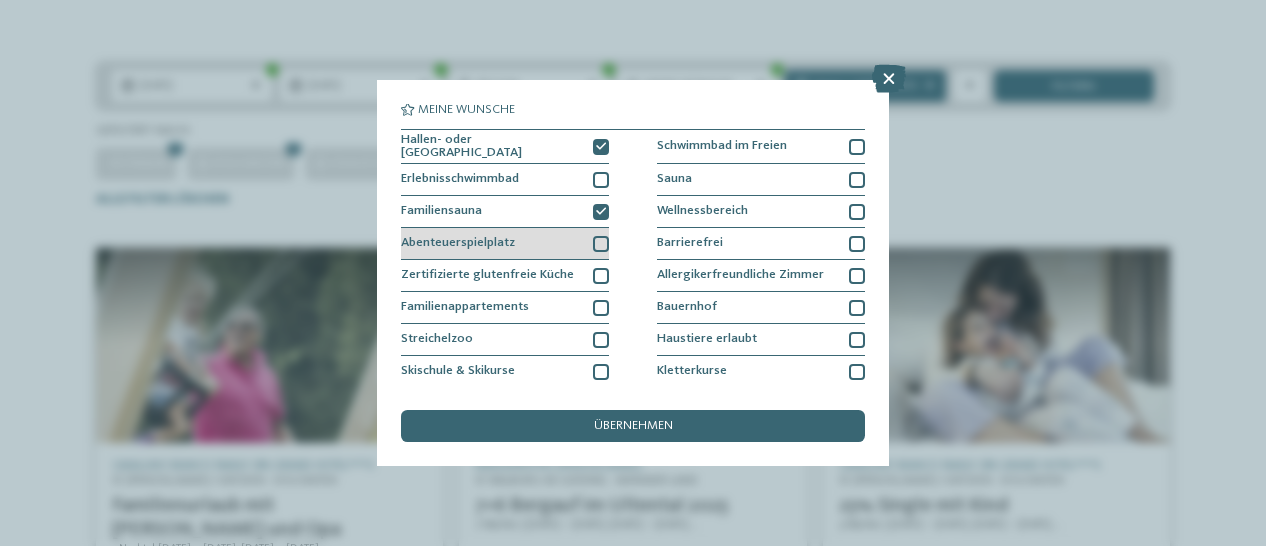 click at bounding box center [601, 244] 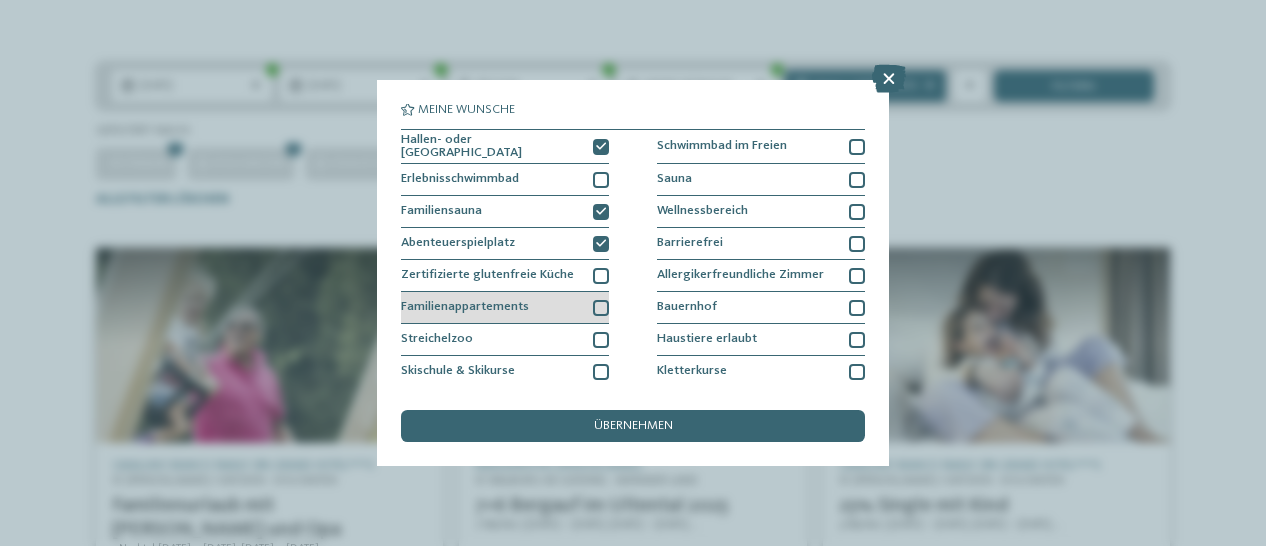 click at bounding box center [601, 308] 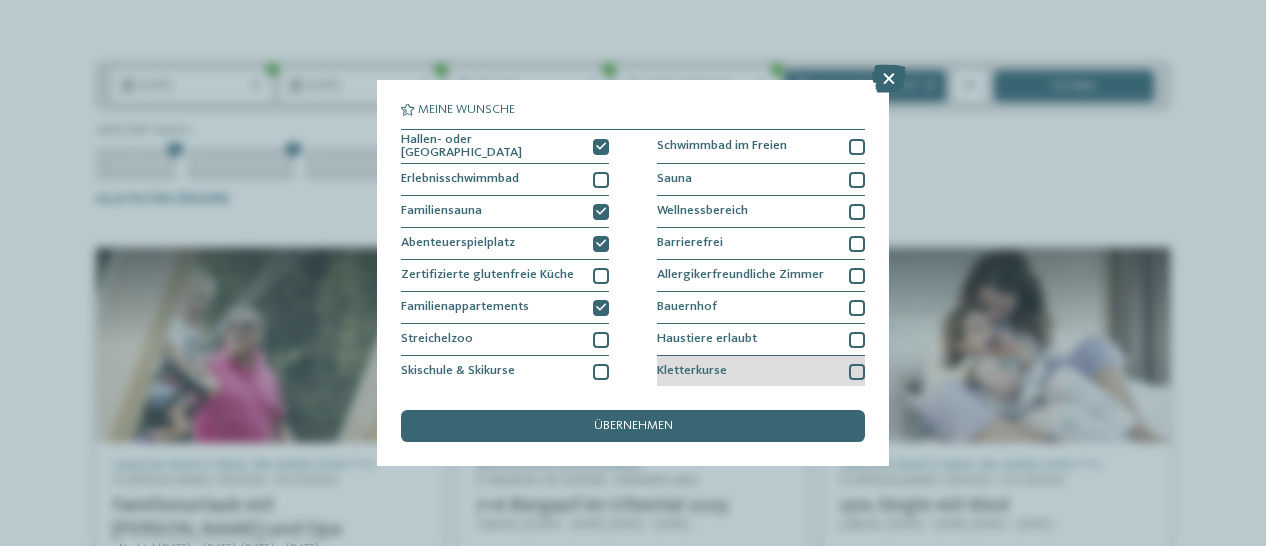 click at bounding box center (857, 372) 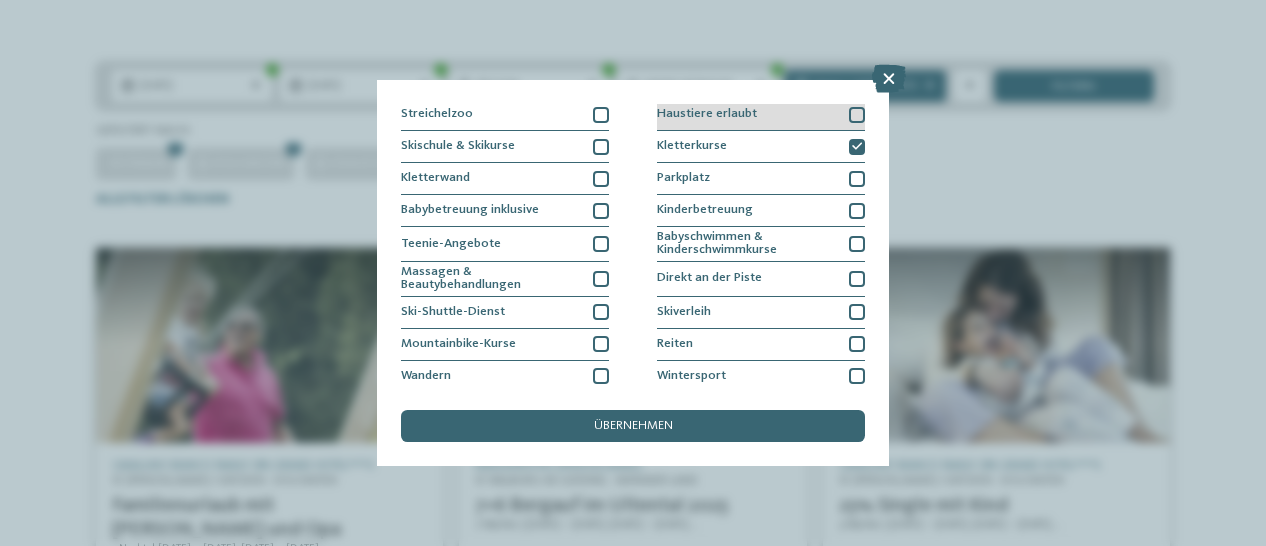 scroll, scrollTop: 228, scrollLeft: 0, axis: vertical 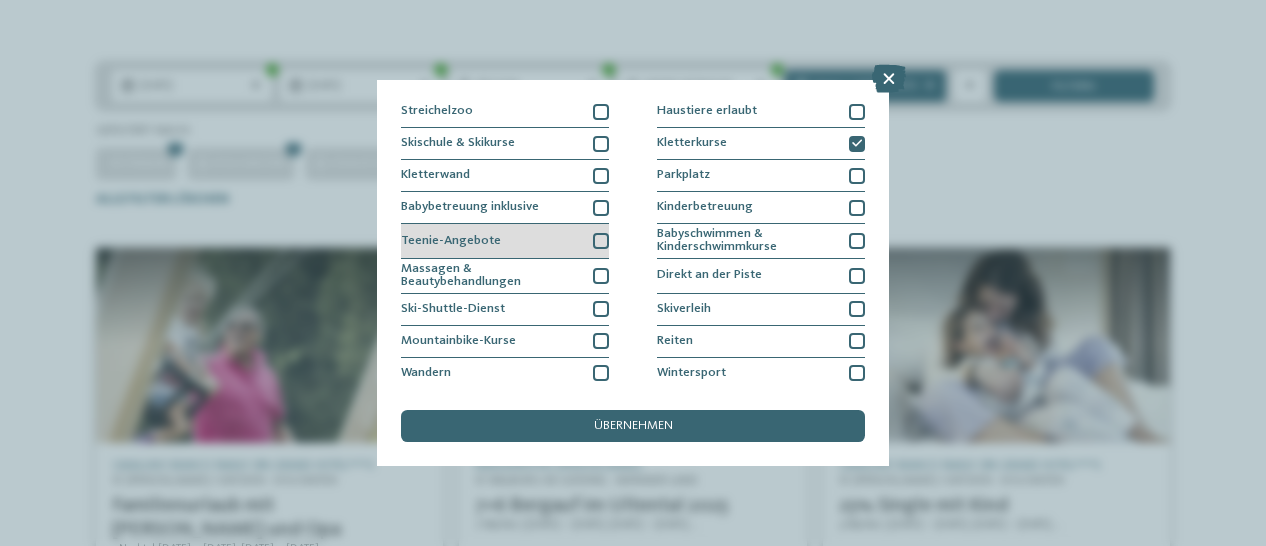 click at bounding box center (601, 241) 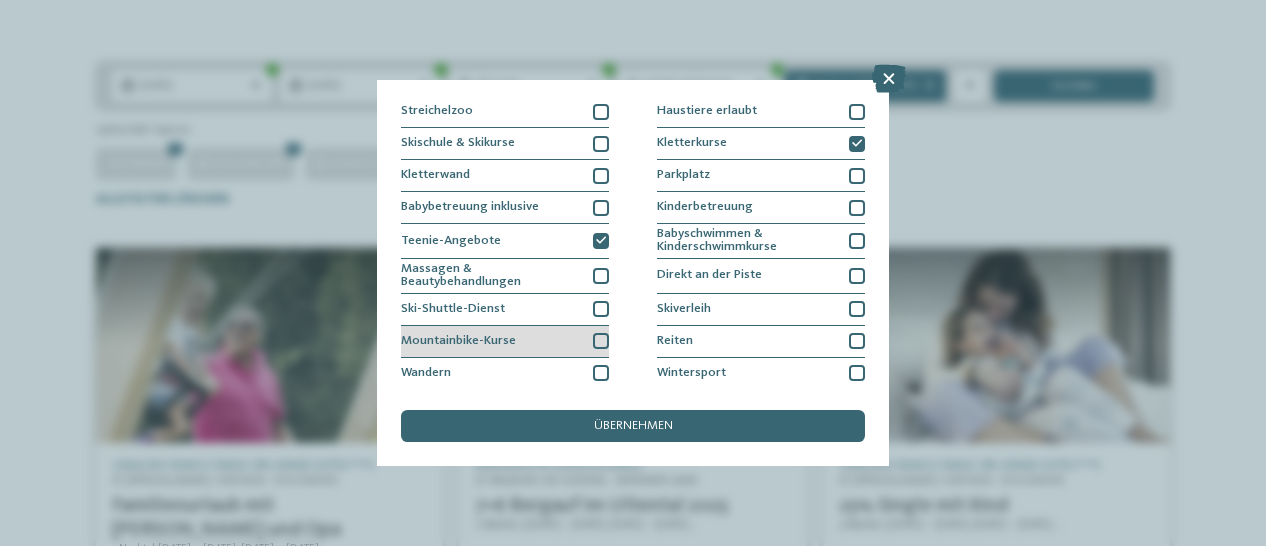 click at bounding box center (601, 341) 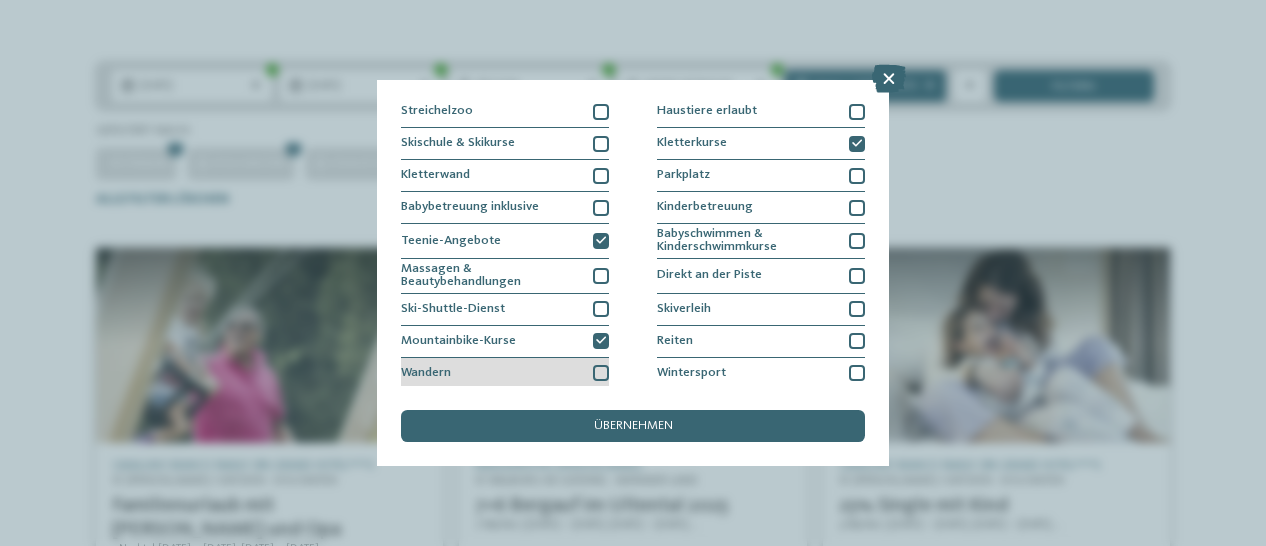 click at bounding box center [601, 373] 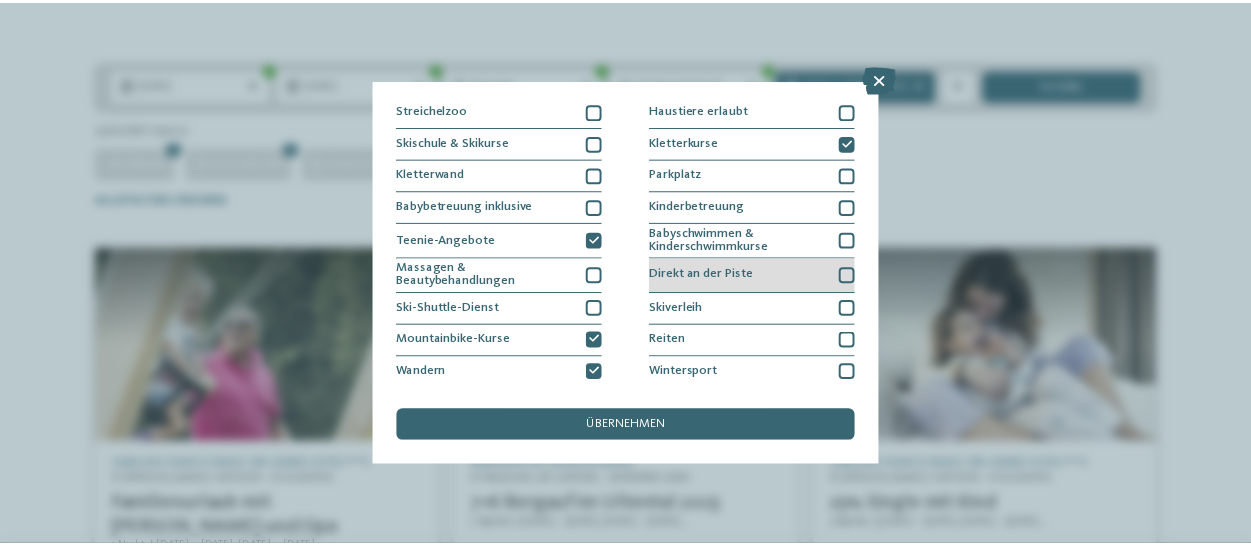 scroll, scrollTop: 292, scrollLeft: 0, axis: vertical 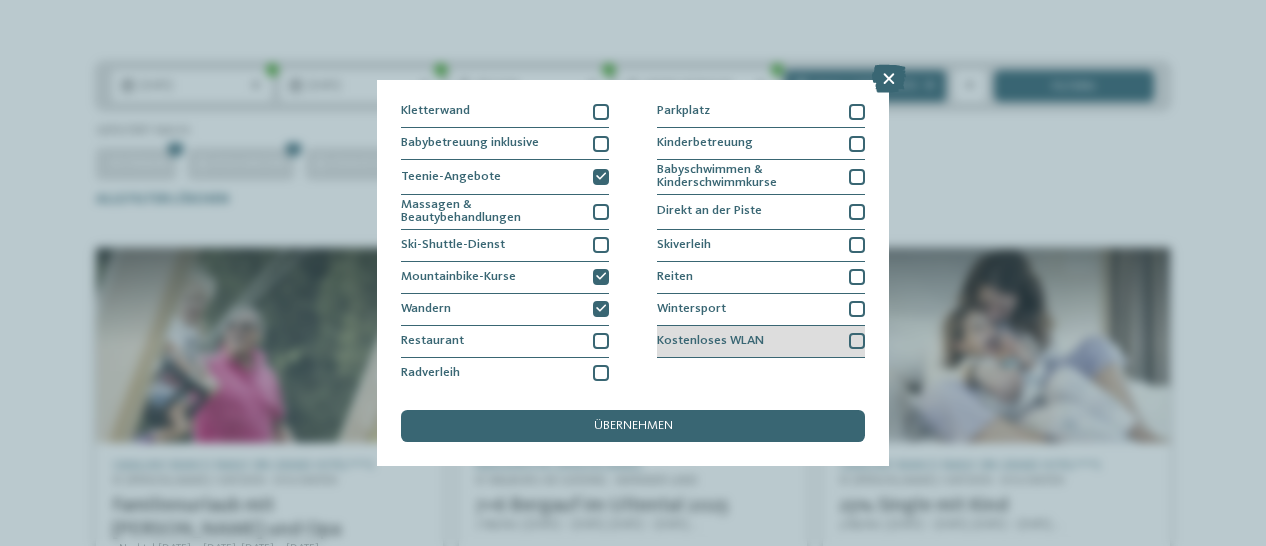 click at bounding box center (857, 341) 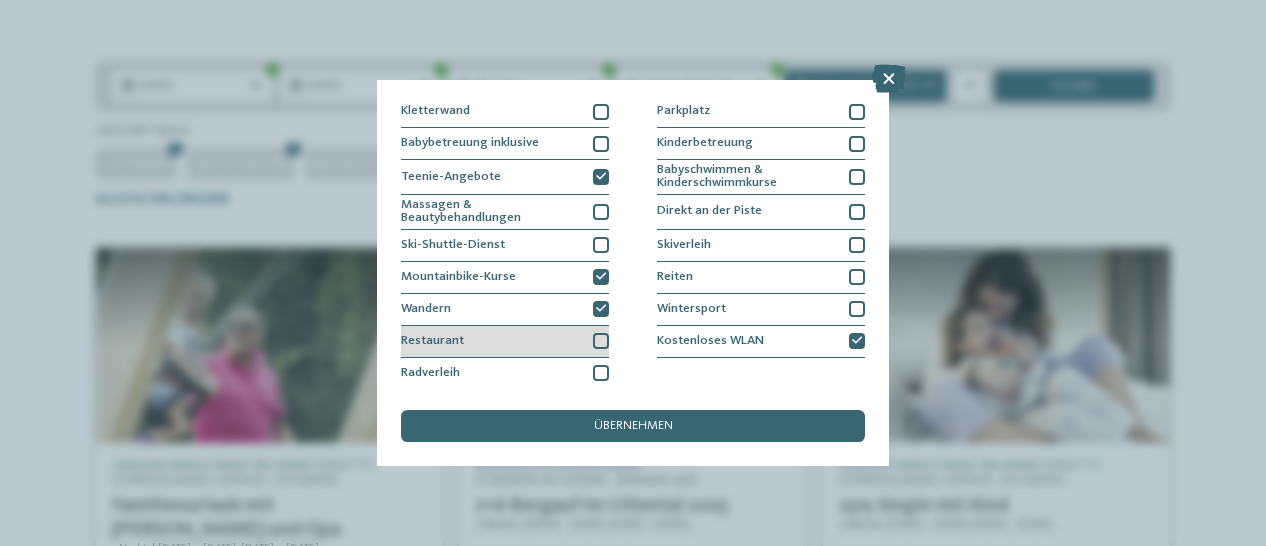 click at bounding box center [601, 341] 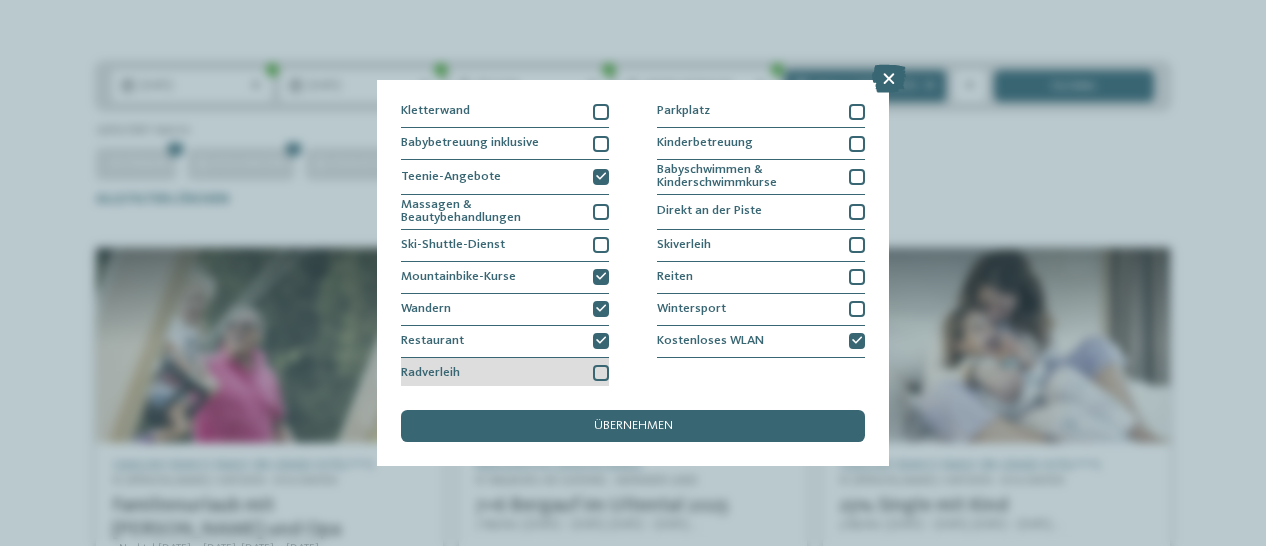 click at bounding box center (601, 373) 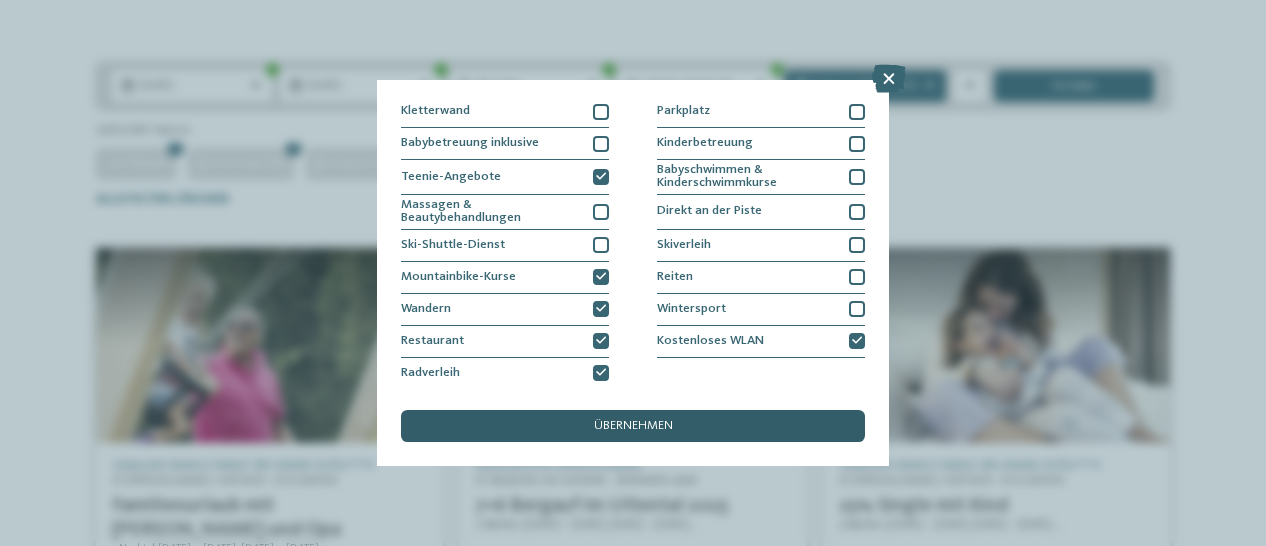 click on "übernehmen" at bounding box center [633, 426] 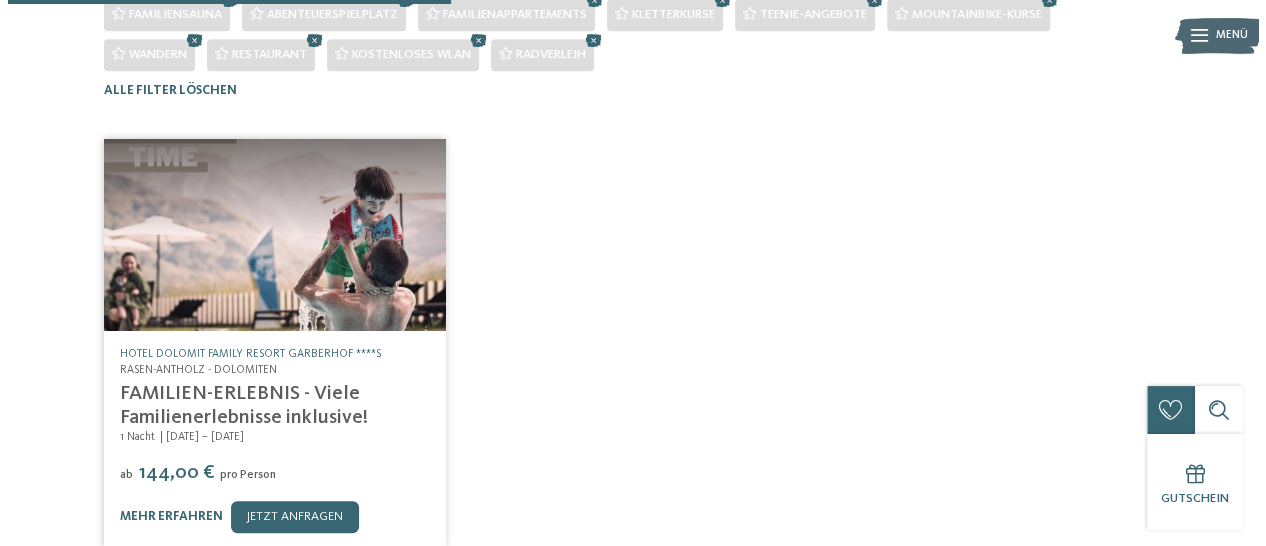 scroll, scrollTop: 480, scrollLeft: 0, axis: vertical 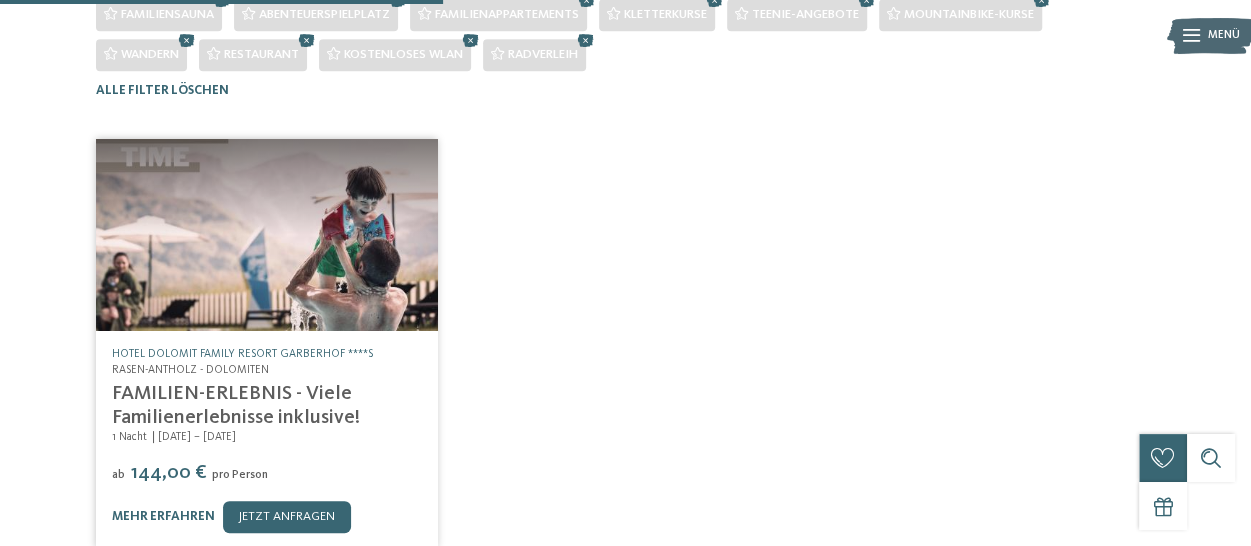 click at bounding box center (267, 235) 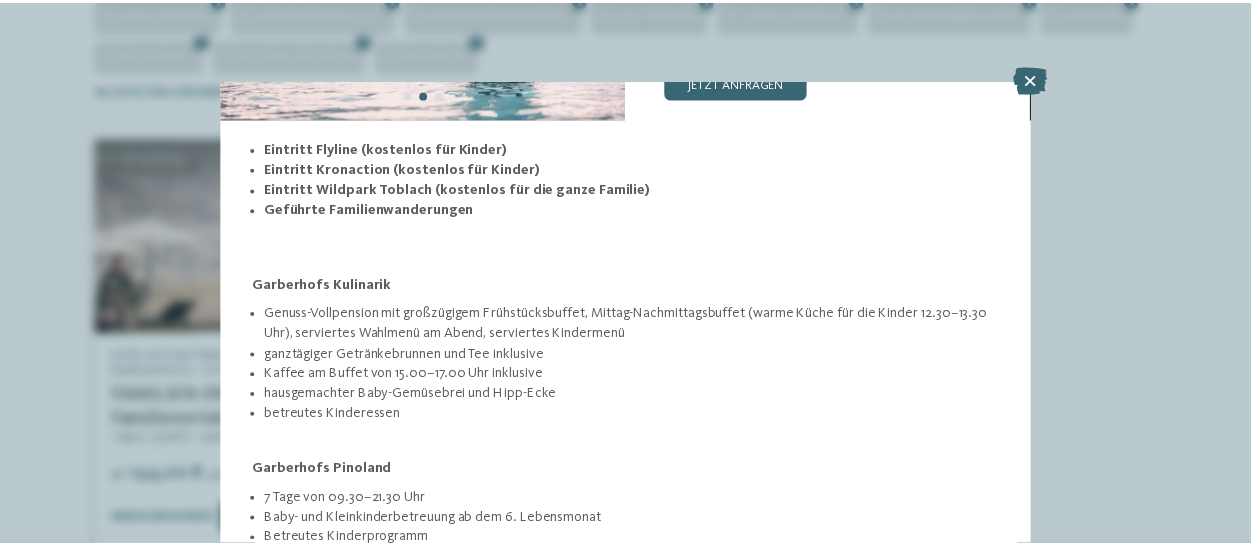 scroll, scrollTop: 0, scrollLeft: 0, axis: both 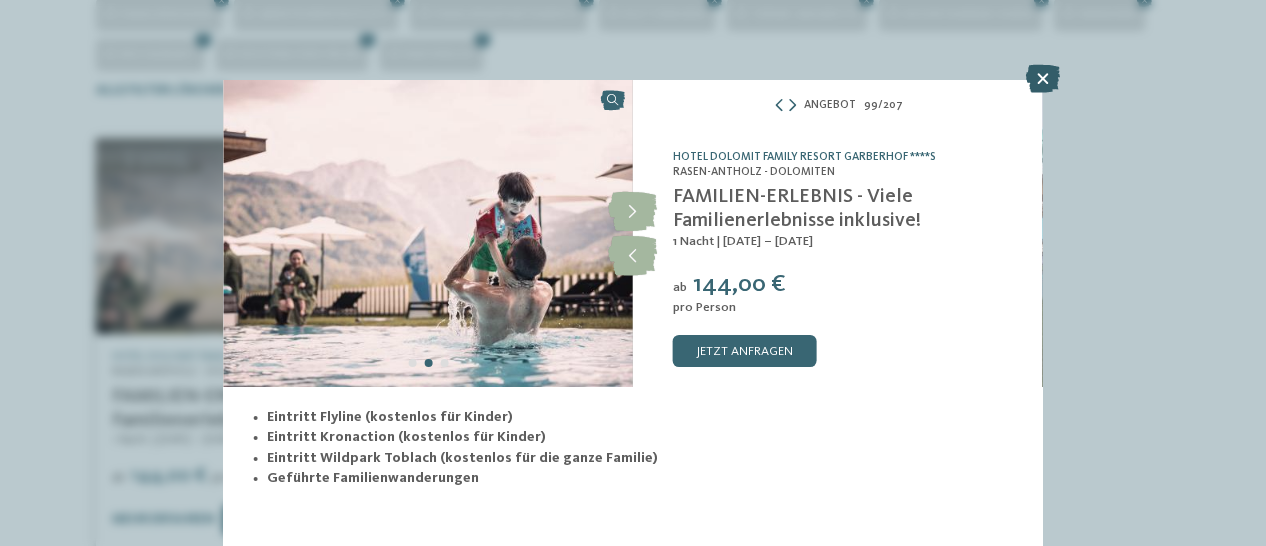 click at bounding box center [1043, 79] 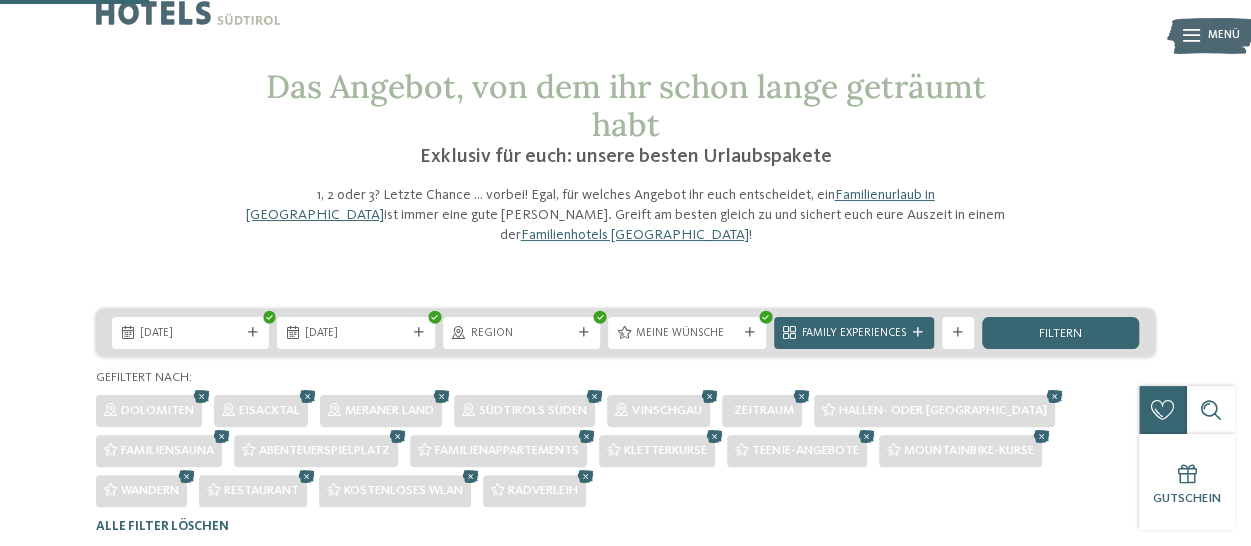 scroll, scrollTop: 0, scrollLeft: 0, axis: both 